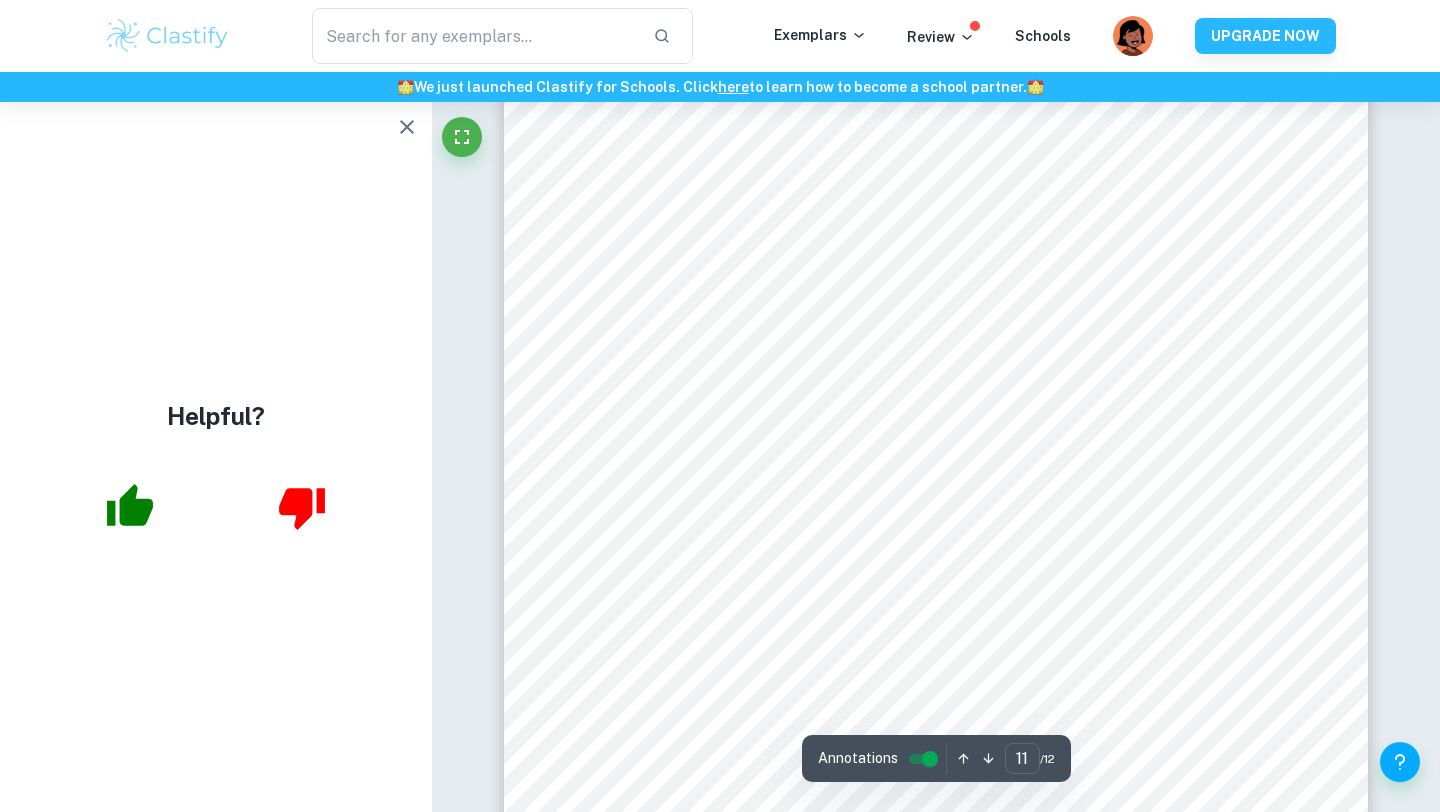 scroll, scrollTop: 14511, scrollLeft: 0, axis: vertical 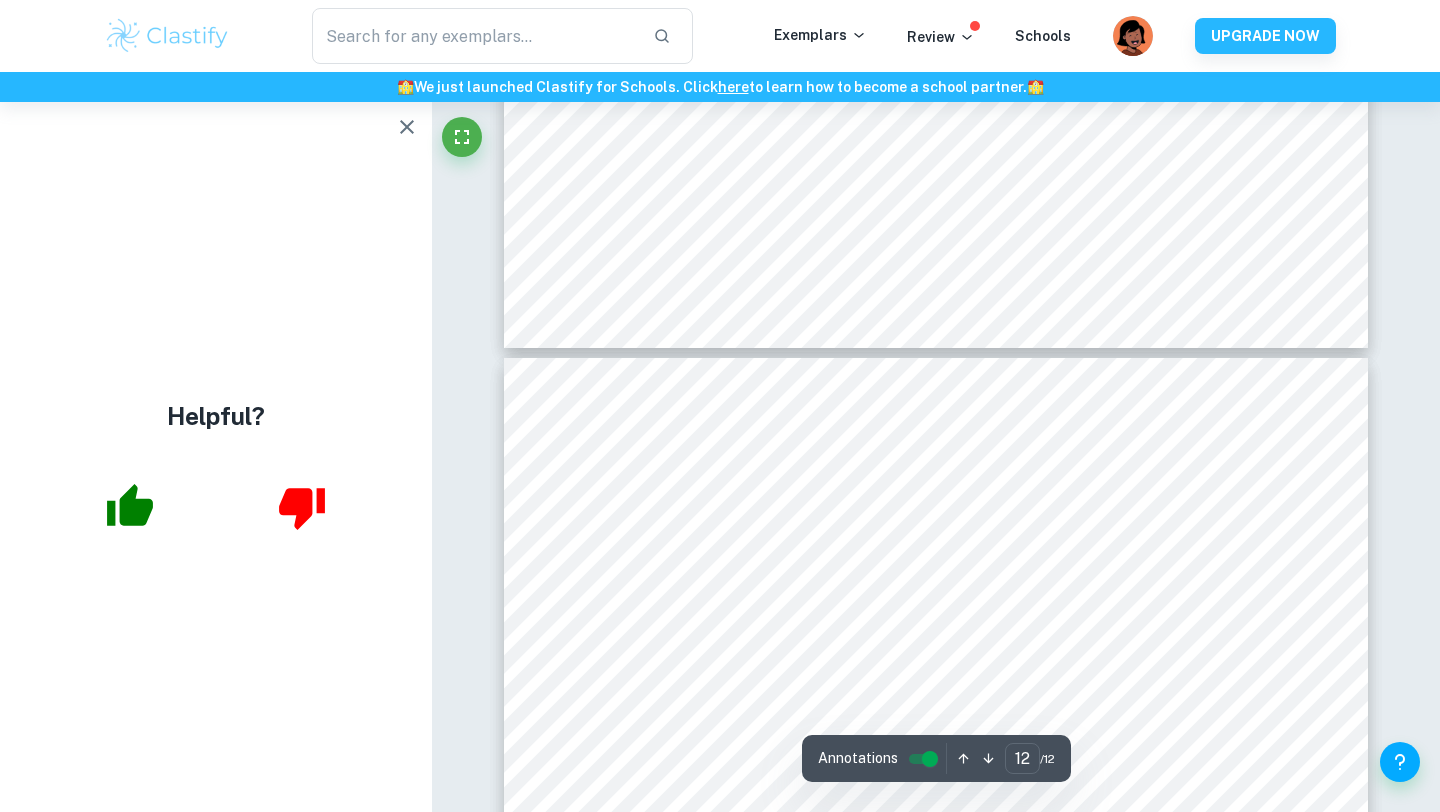 type on "11" 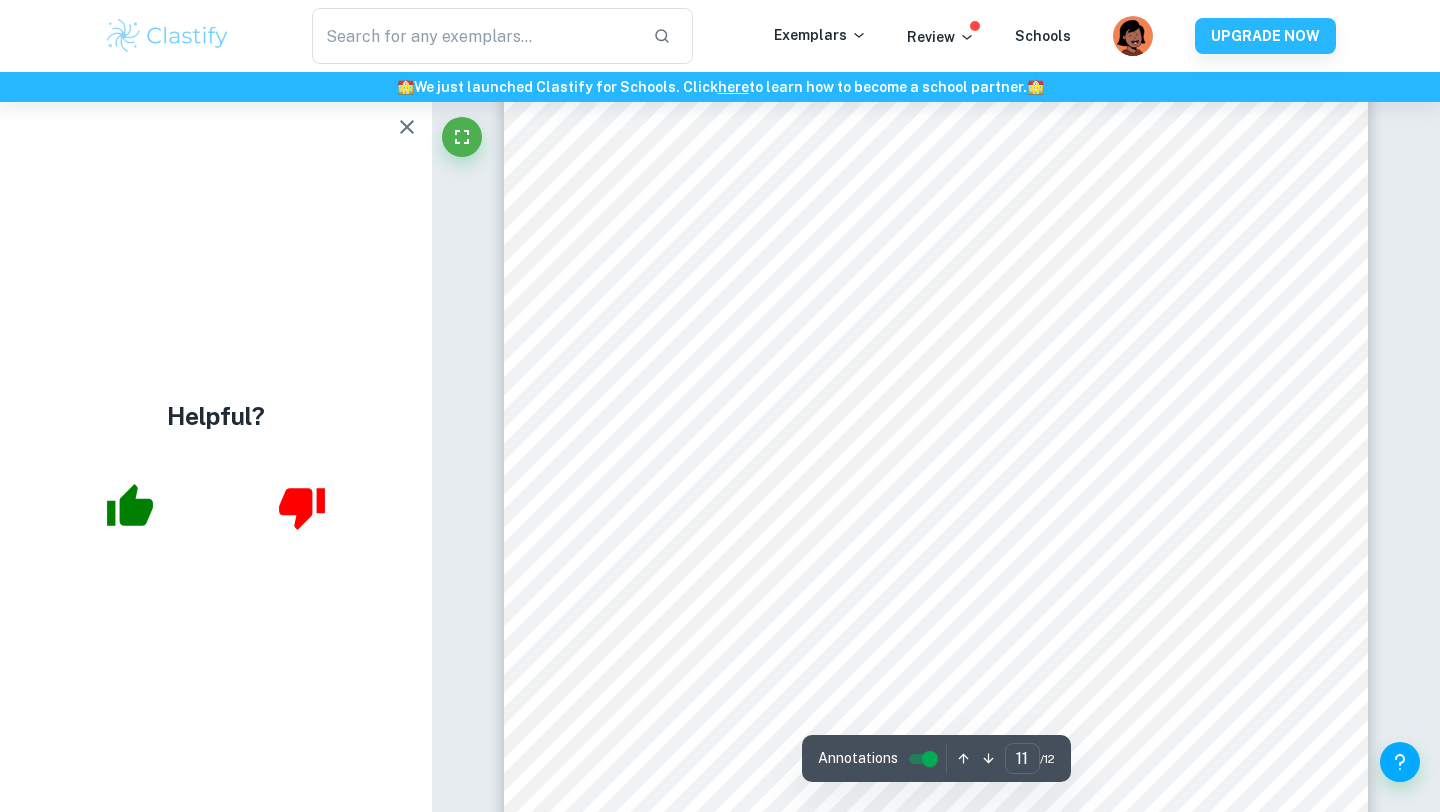 scroll, scrollTop: 12966, scrollLeft: 0, axis: vertical 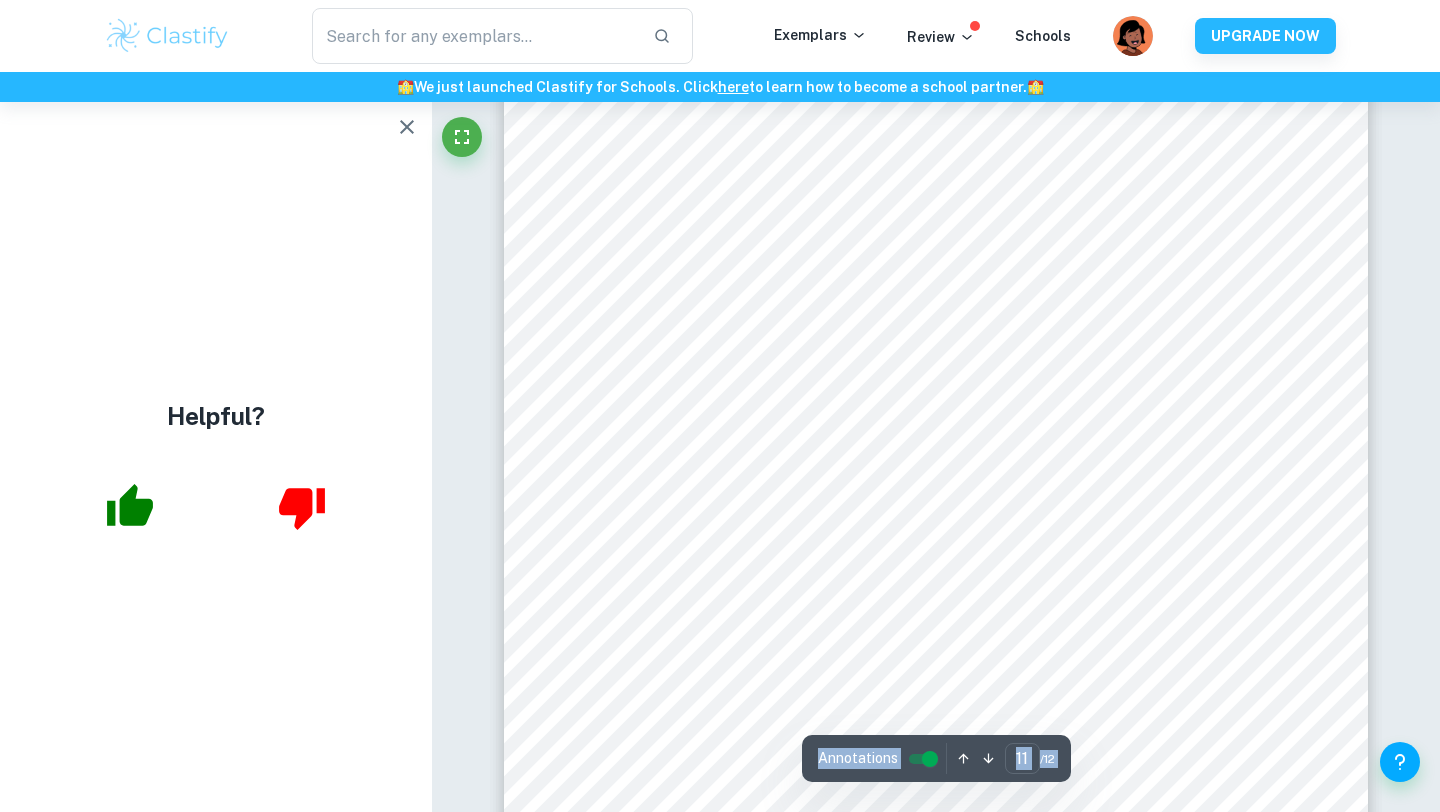 click on "Correct Criterion A :   The choice of the topic and research question is well-justified through its global or personal relevance Comment:  The student justifies the choice of topic and research question by highlighting the global issue of crop productivity affected by salt stress, which impacts a portion of agricultural land. The personal relevance is demonstrated through the student's curiosity about salt-tolerant crops observed during a beach visit, leading to an investigation that connects personal experience with agricultural challenges. Correct Criterion A :   The choice of the topic and research question is well-justified through its global or personal relevance Comment: Correct Criterion A :   The student shows personal input and strong initiative in designing and conducting the study Comment: Correct Criterion B :   A focused and detailed description of the main topic is present Comment: Correct Criterion B :   A focused and detailed description of the research question is present Comment: Correct :" at bounding box center [936, -5254] 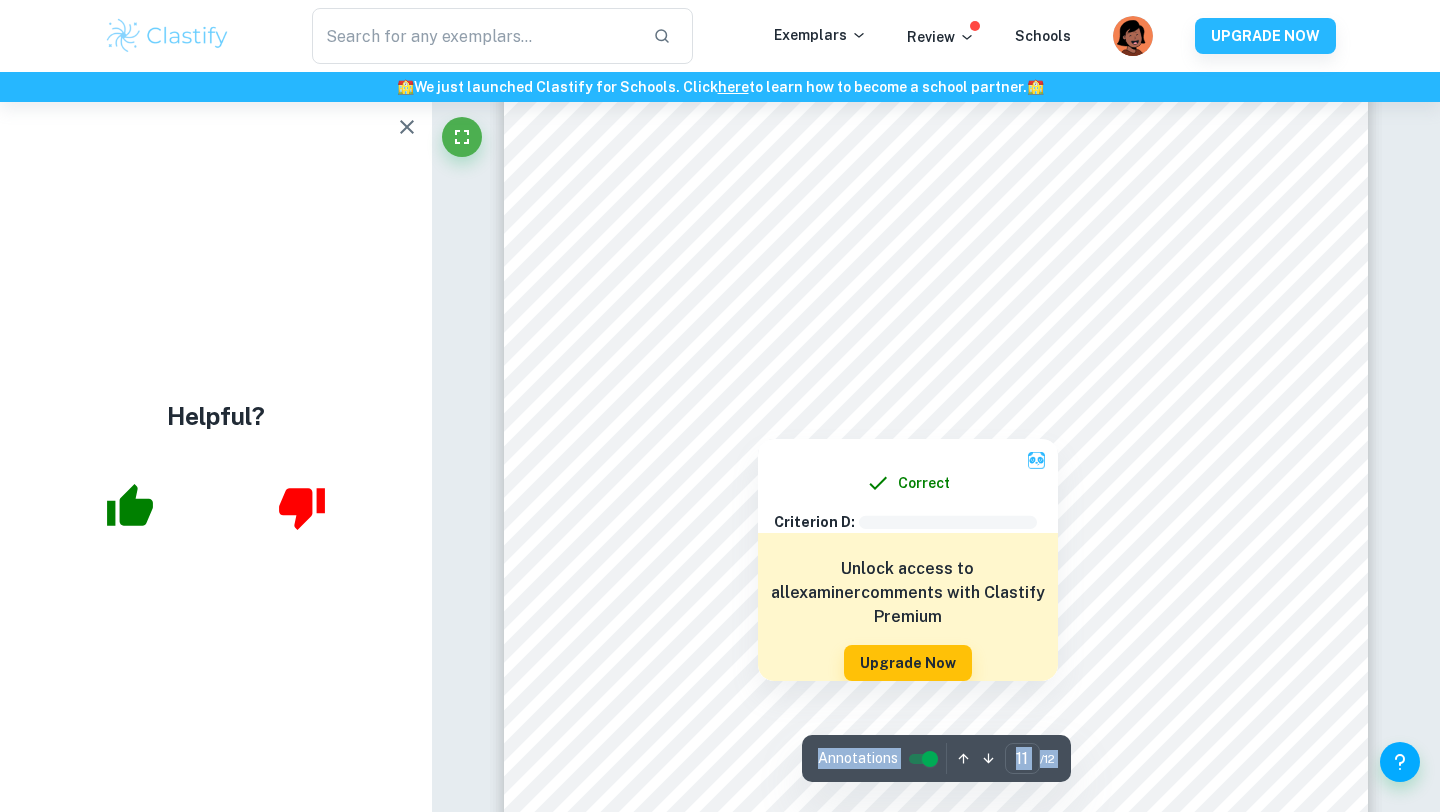 click at bounding box center (932, 384) 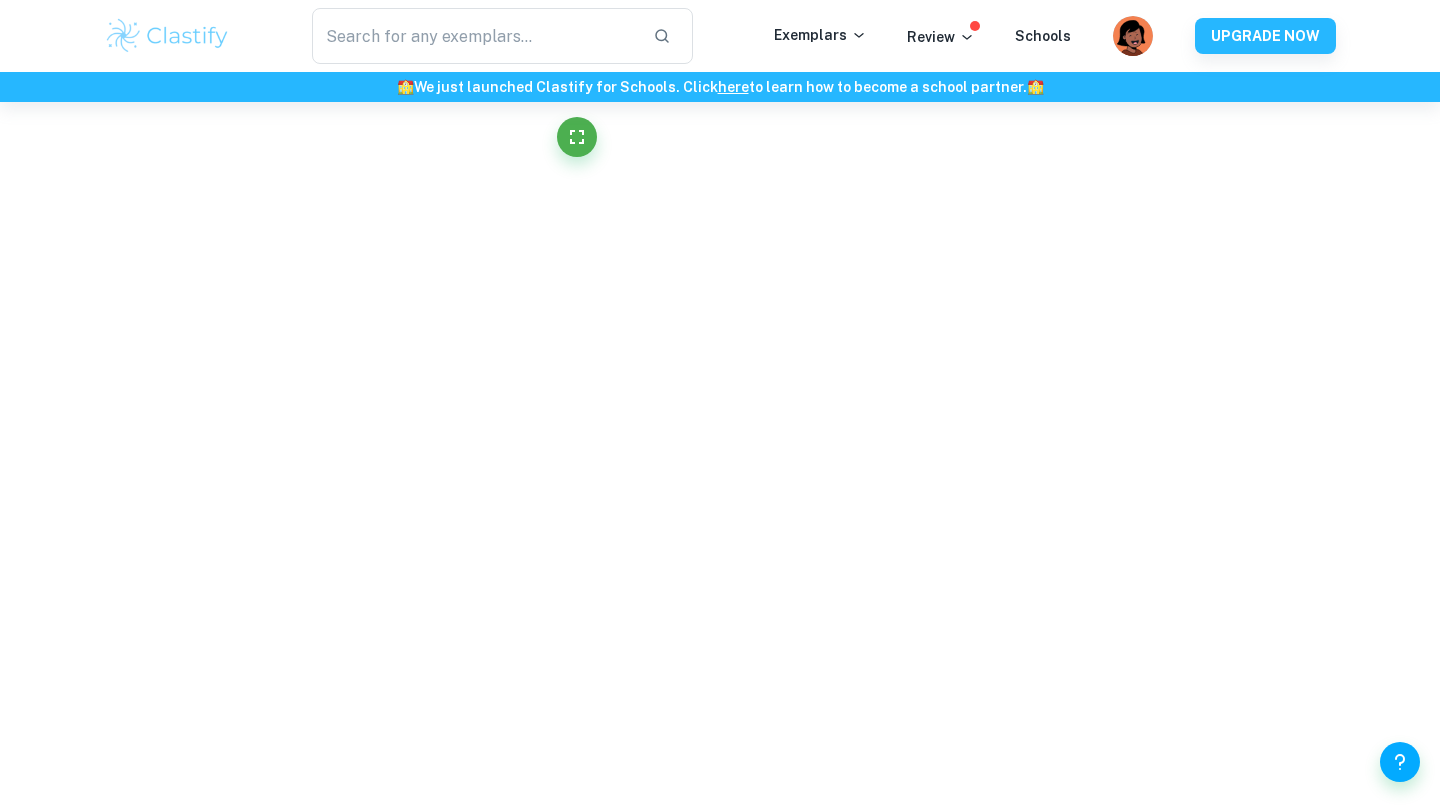scroll, scrollTop: 12834, scrollLeft: 0, axis: vertical 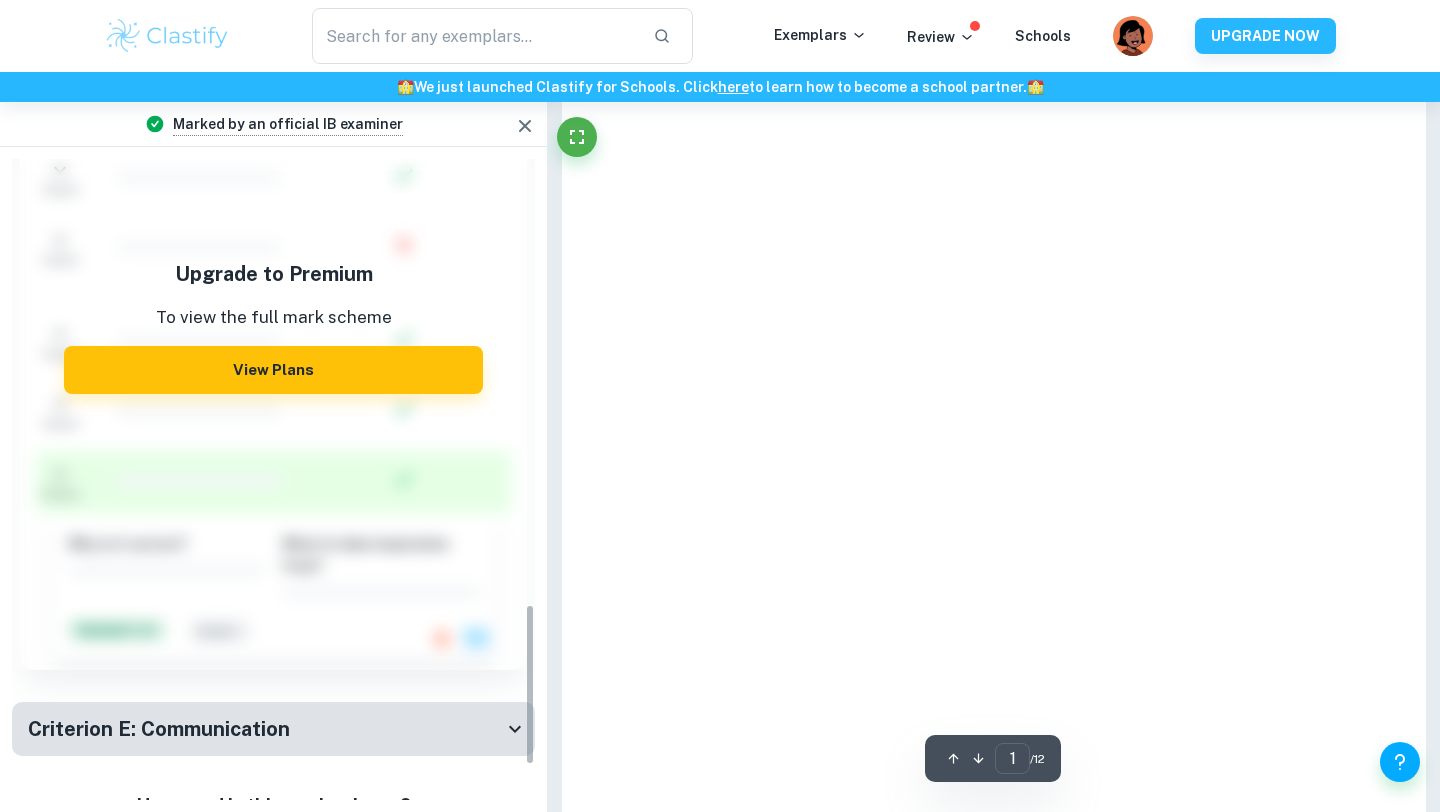 type on "11" 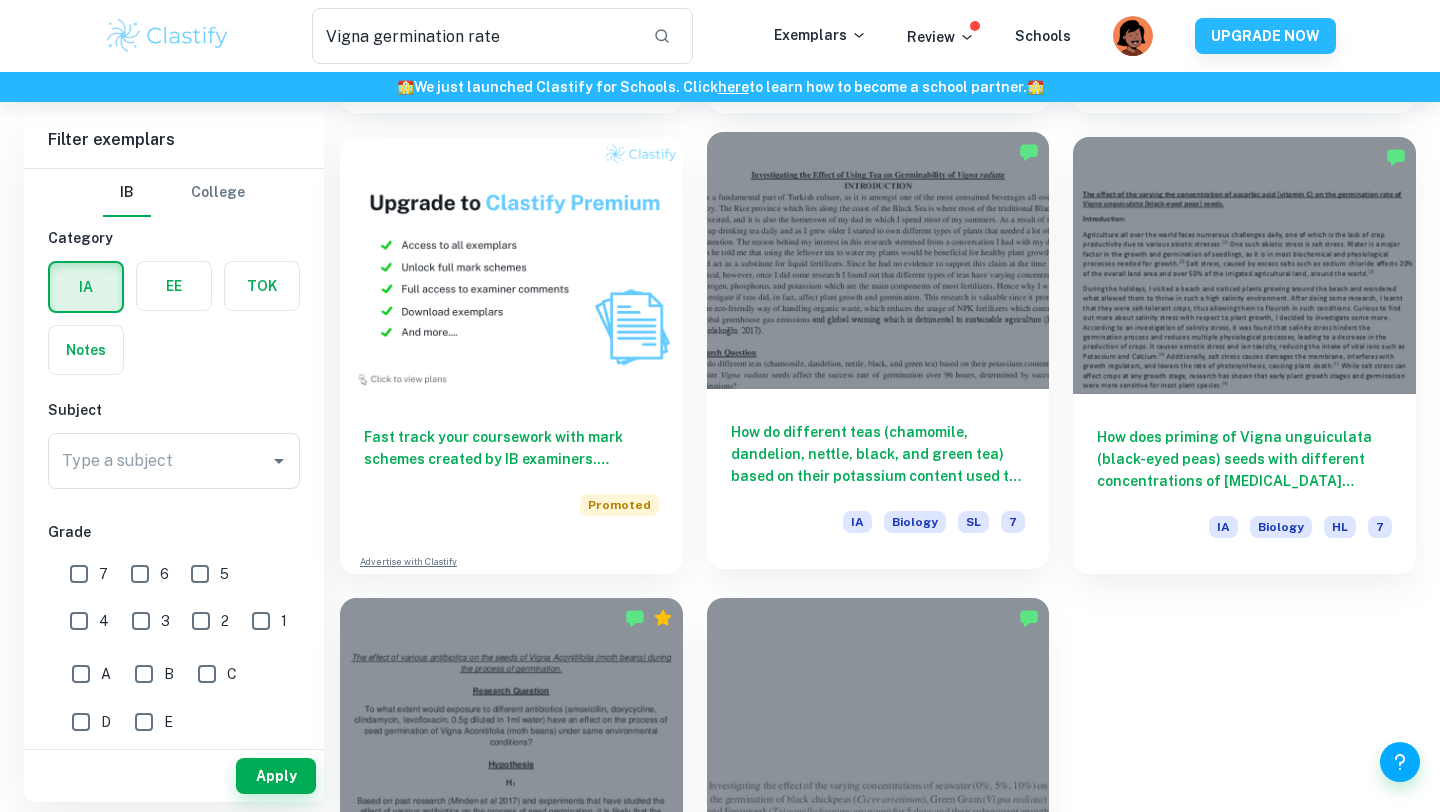 scroll, scrollTop: 1003, scrollLeft: 0, axis: vertical 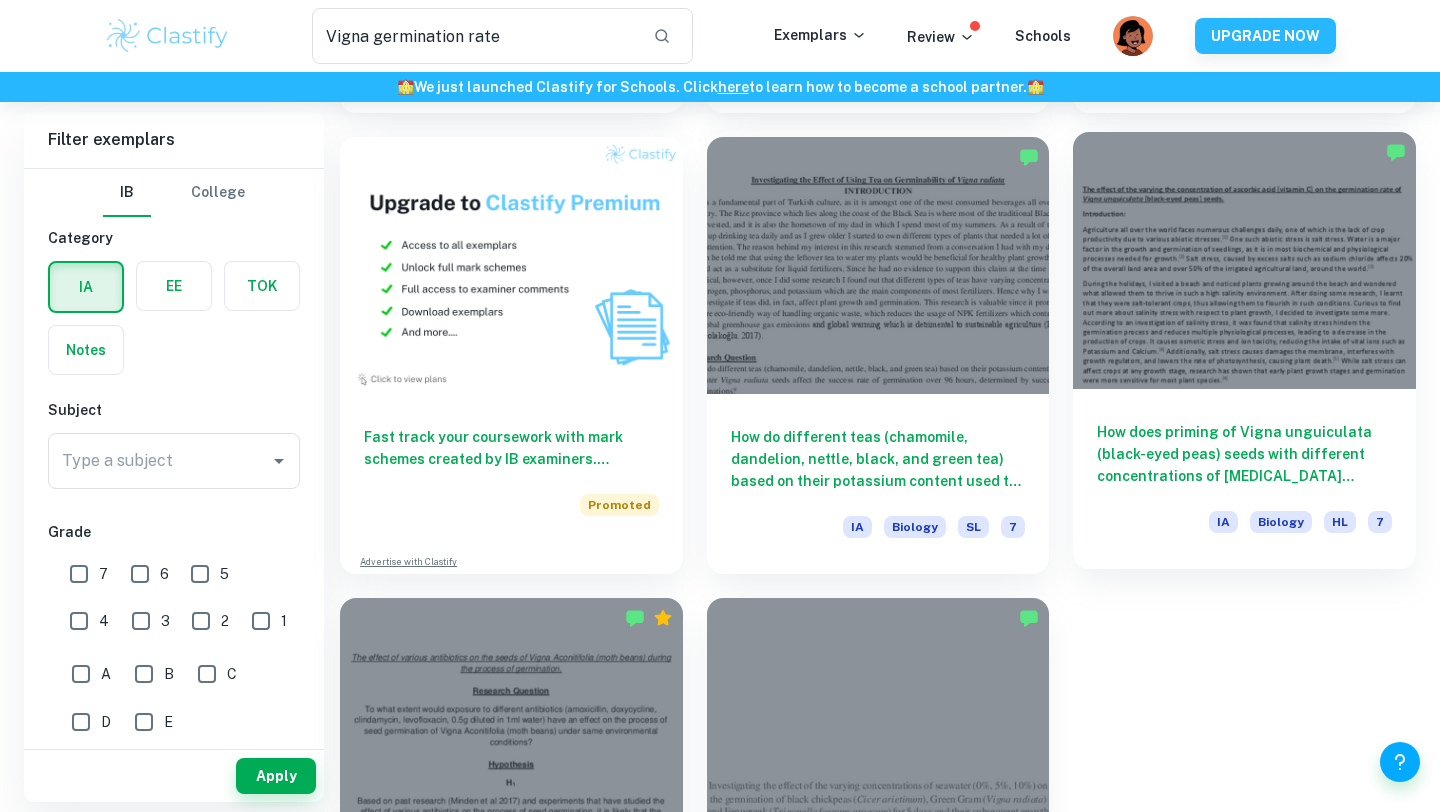 click at bounding box center (1244, 260) 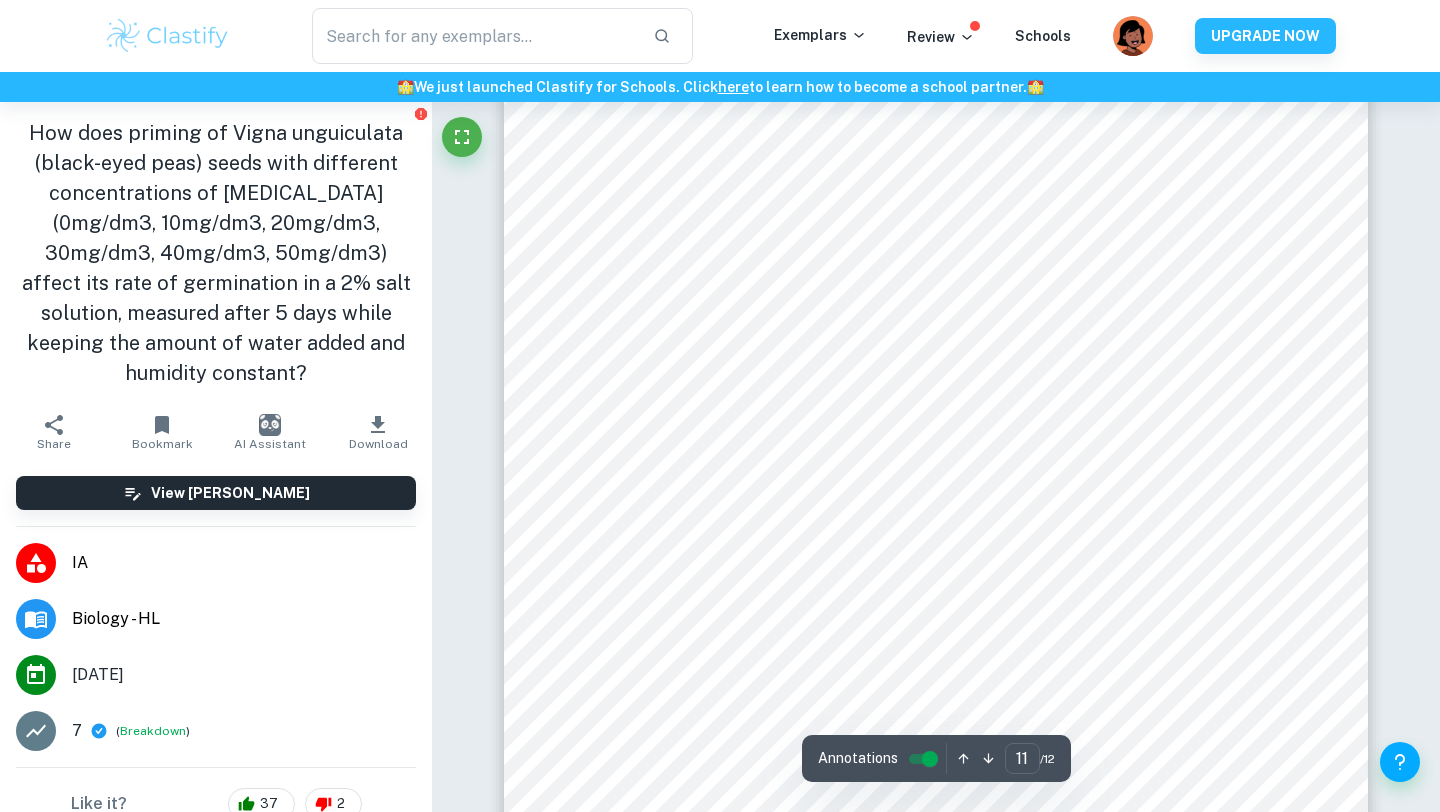 scroll, scrollTop: 12692, scrollLeft: 0, axis: vertical 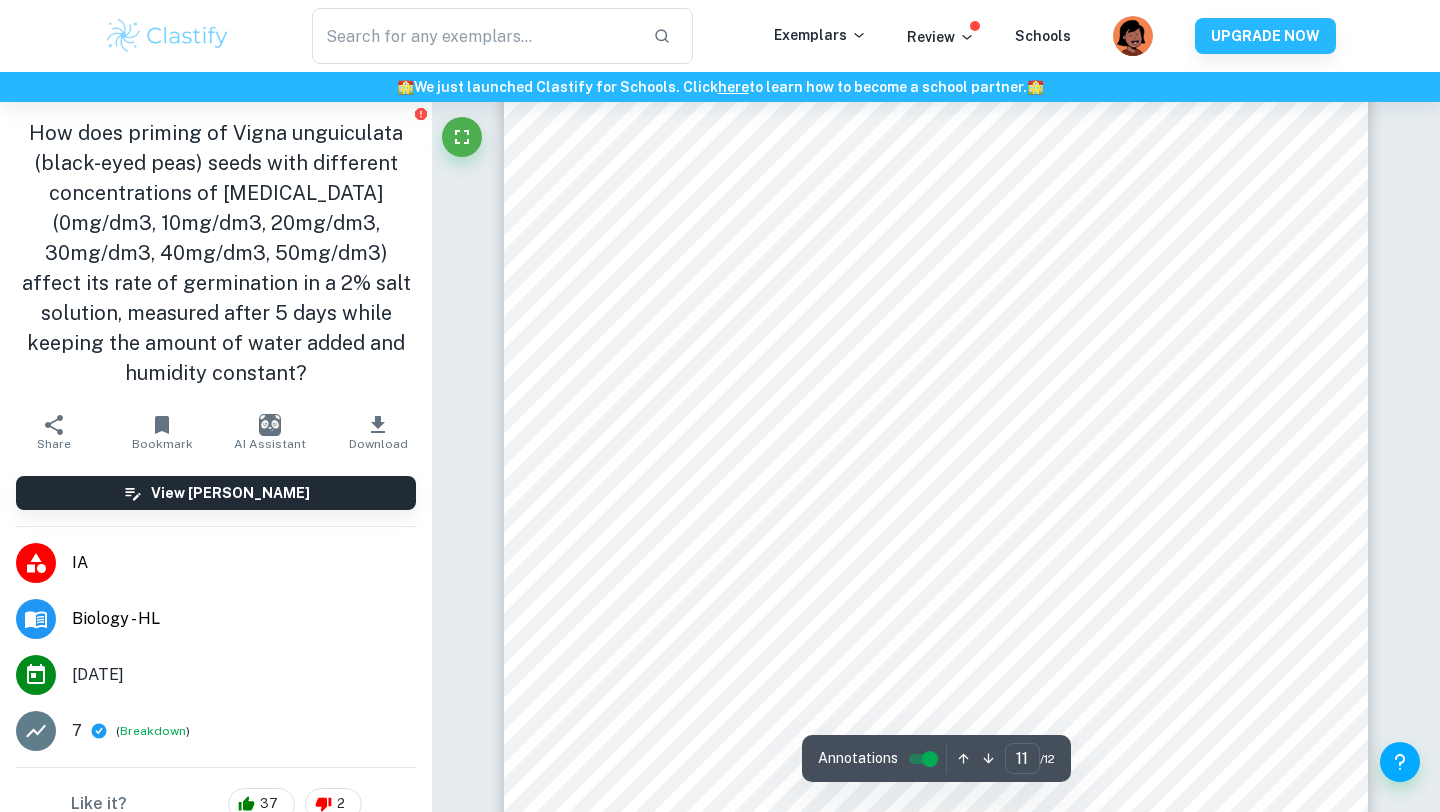 drag, startPoint x: 923, startPoint y: 564, endPoint x: 738, endPoint y: -11, distance: 604.02814 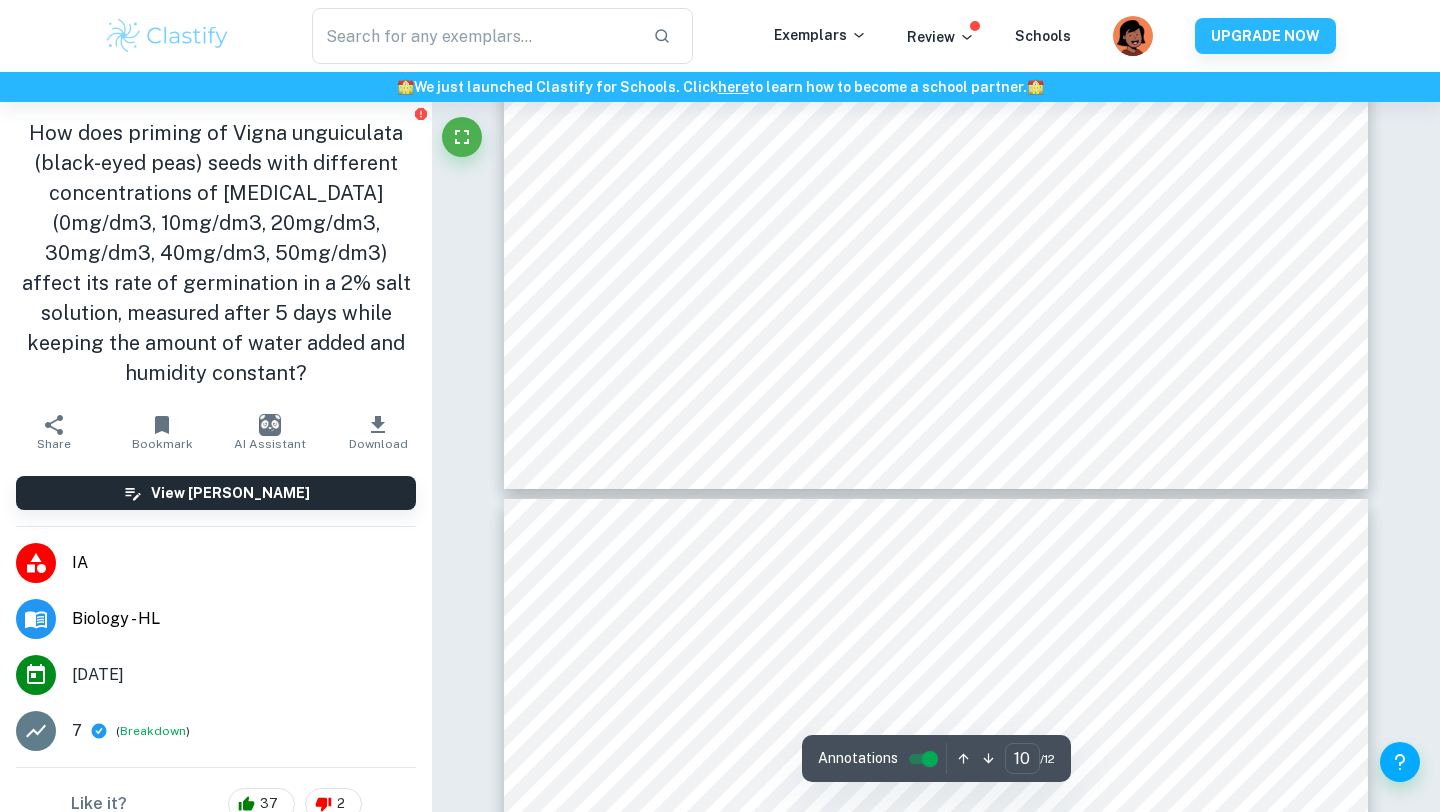 scroll, scrollTop: 12186, scrollLeft: 0, axis: vertical 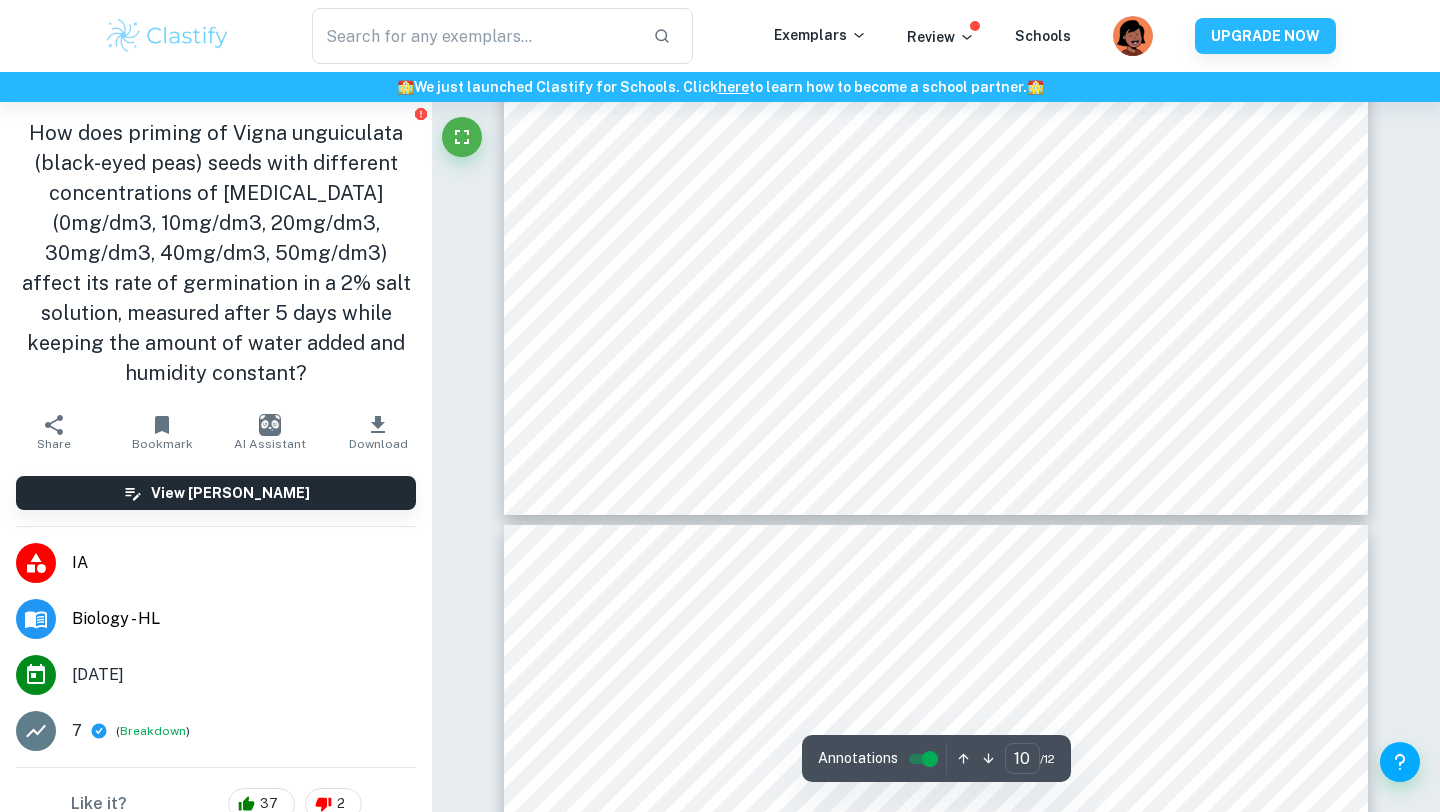 click on "Ask Clai Annotations 10 ​ / 12" at bounding box center [936, -4544] 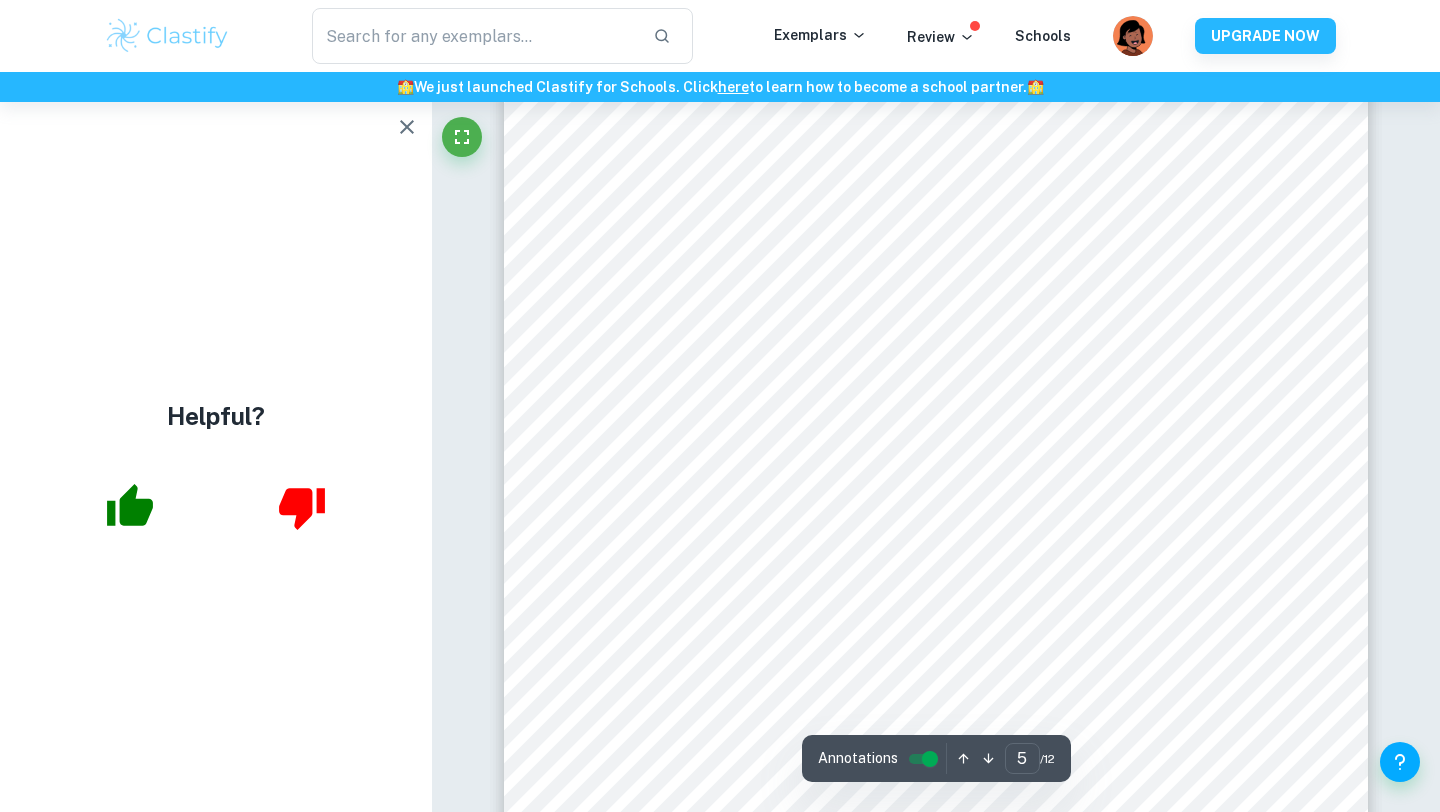 scroll, scrollTop: 5281, scrollLeft: 0, axis: vertical 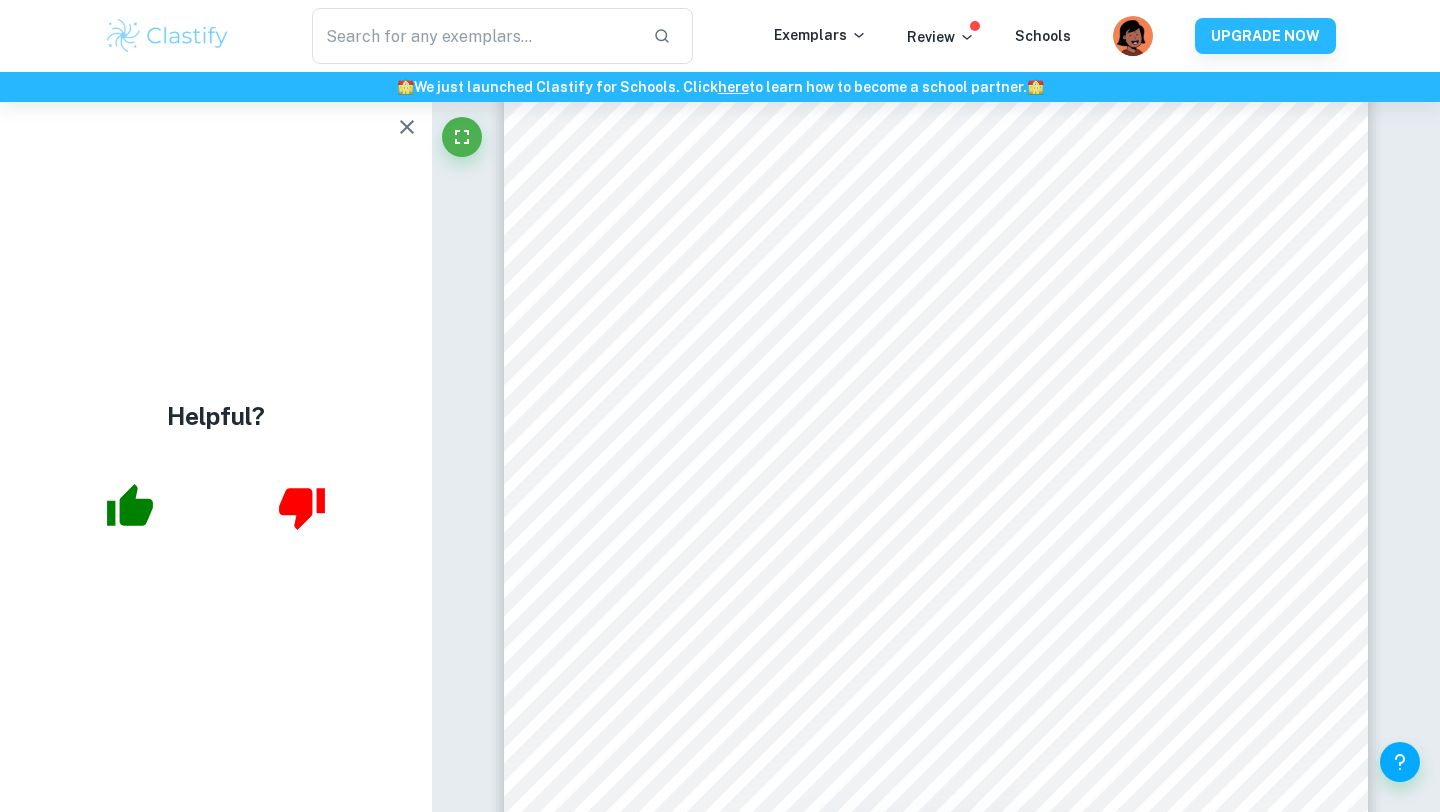 click at bounding box center (130, 507) 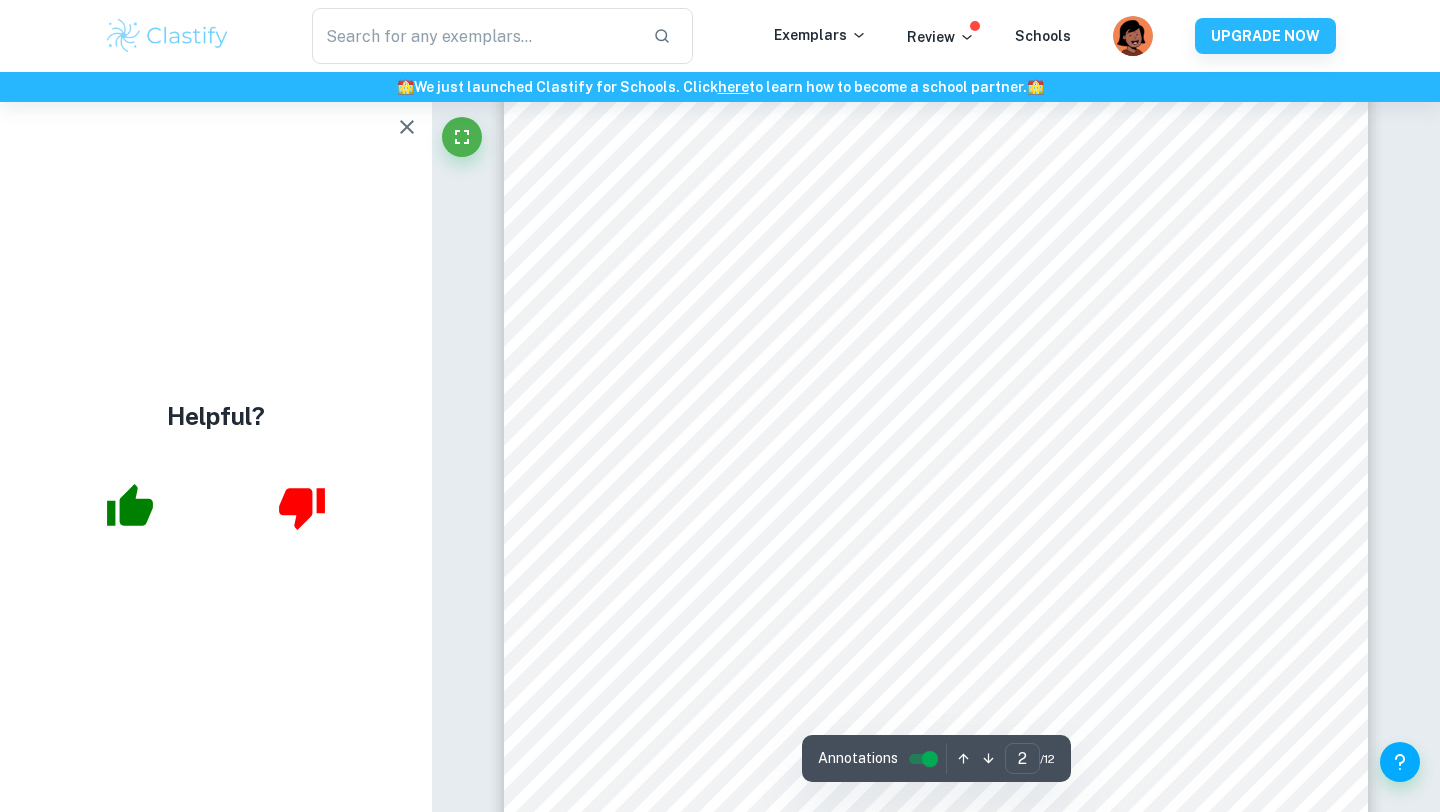 scroll, scrollTop: 1863, scrollLeft: 0, axis: vertical 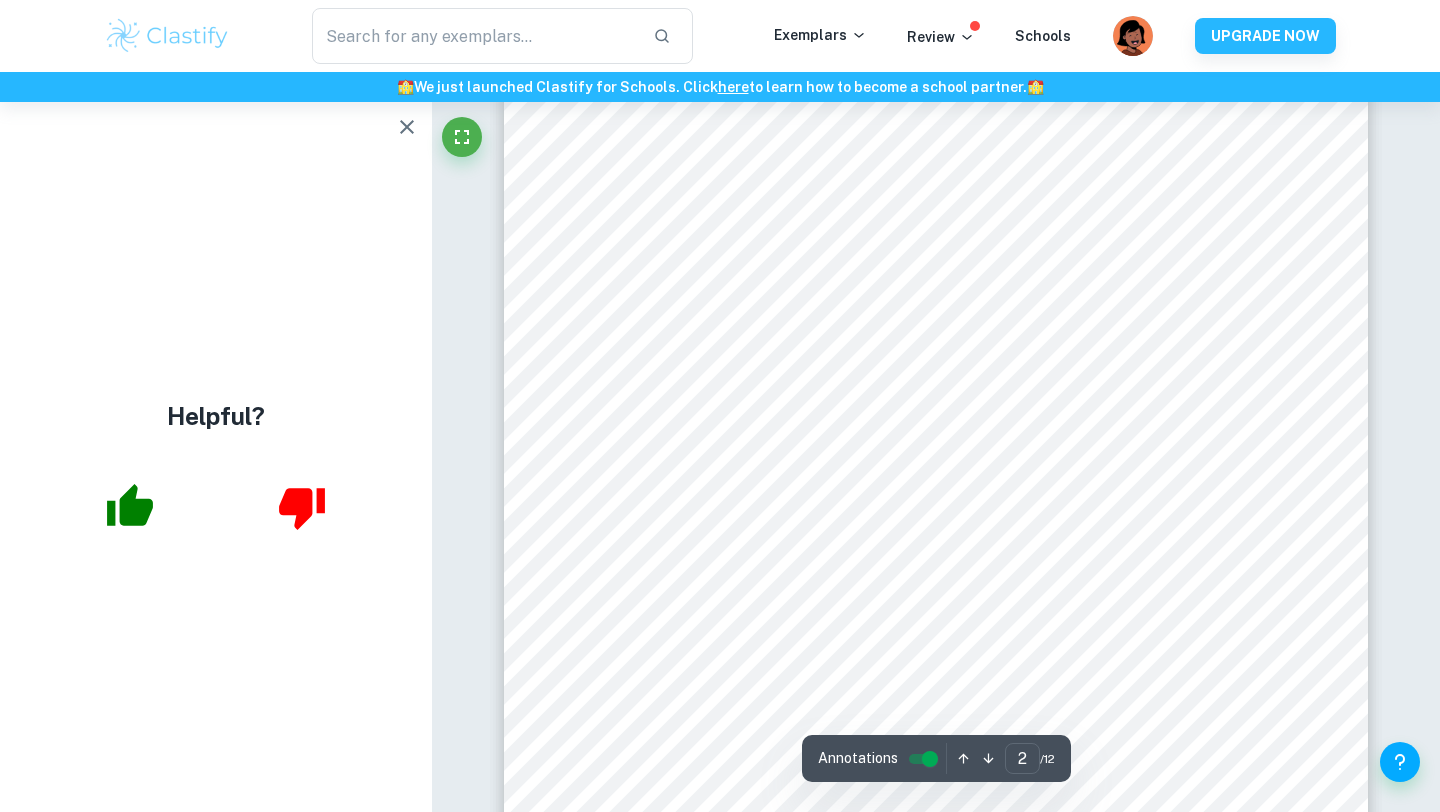 click 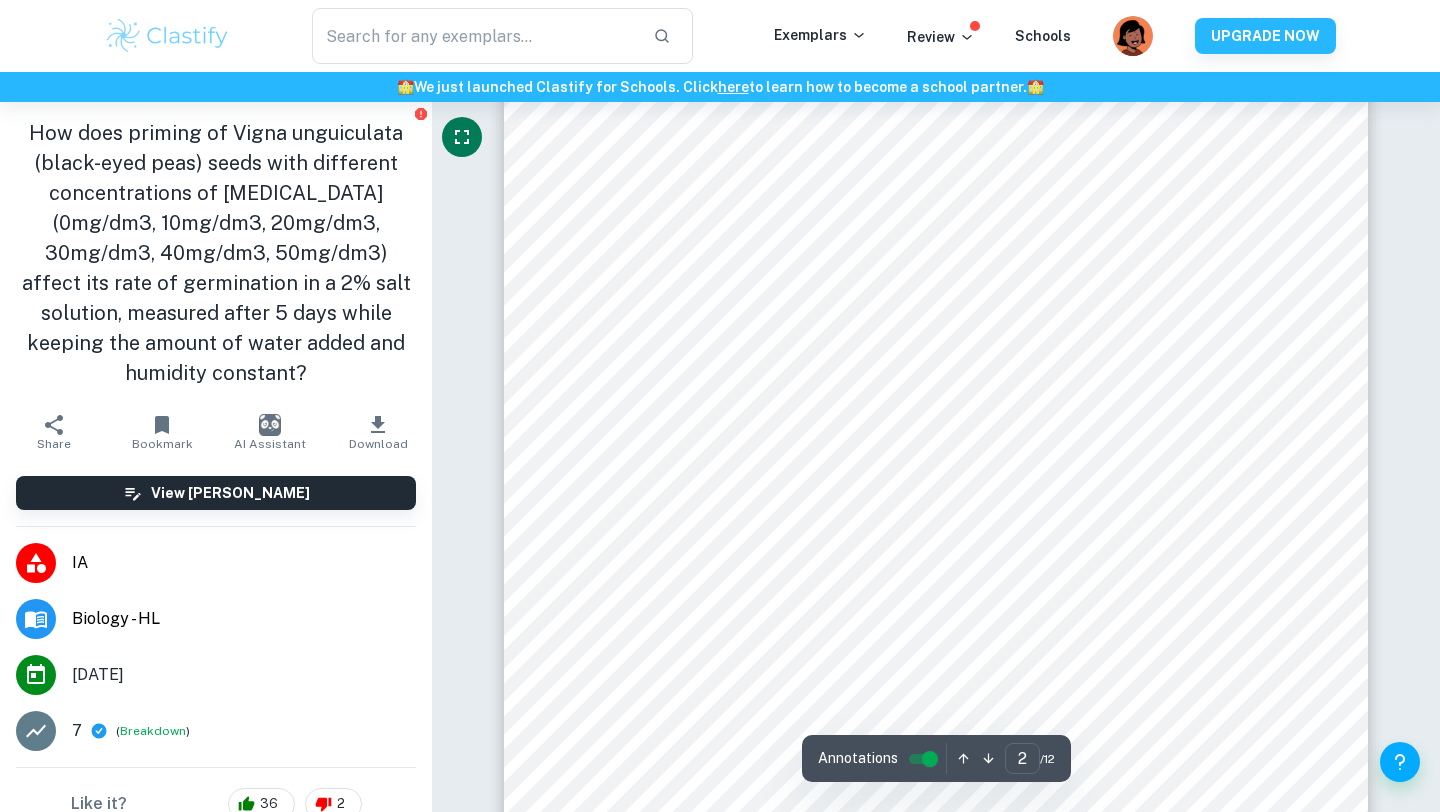 scroll, scrollTop: 1516, scrollLeft: 0, axis: vertical 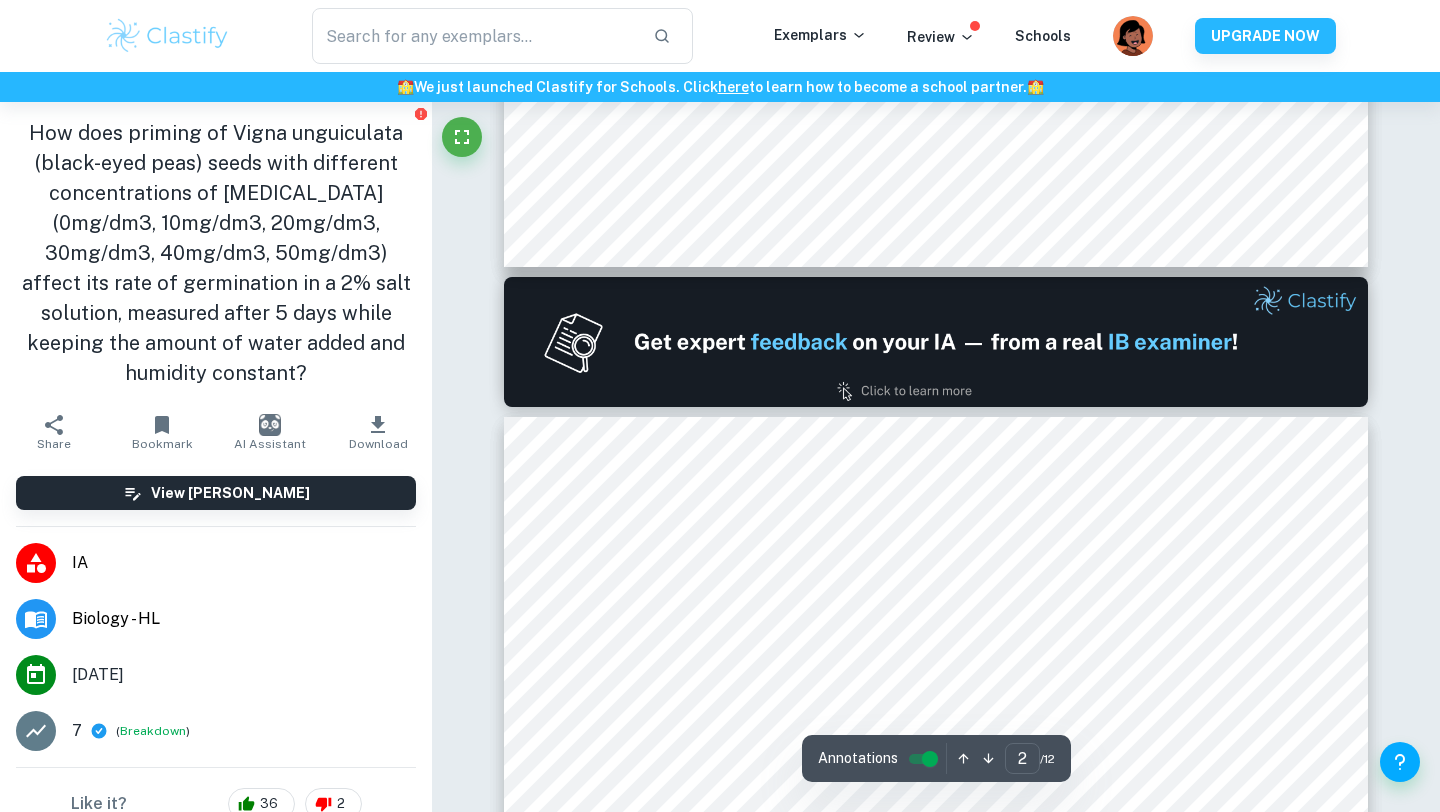 type on "1" 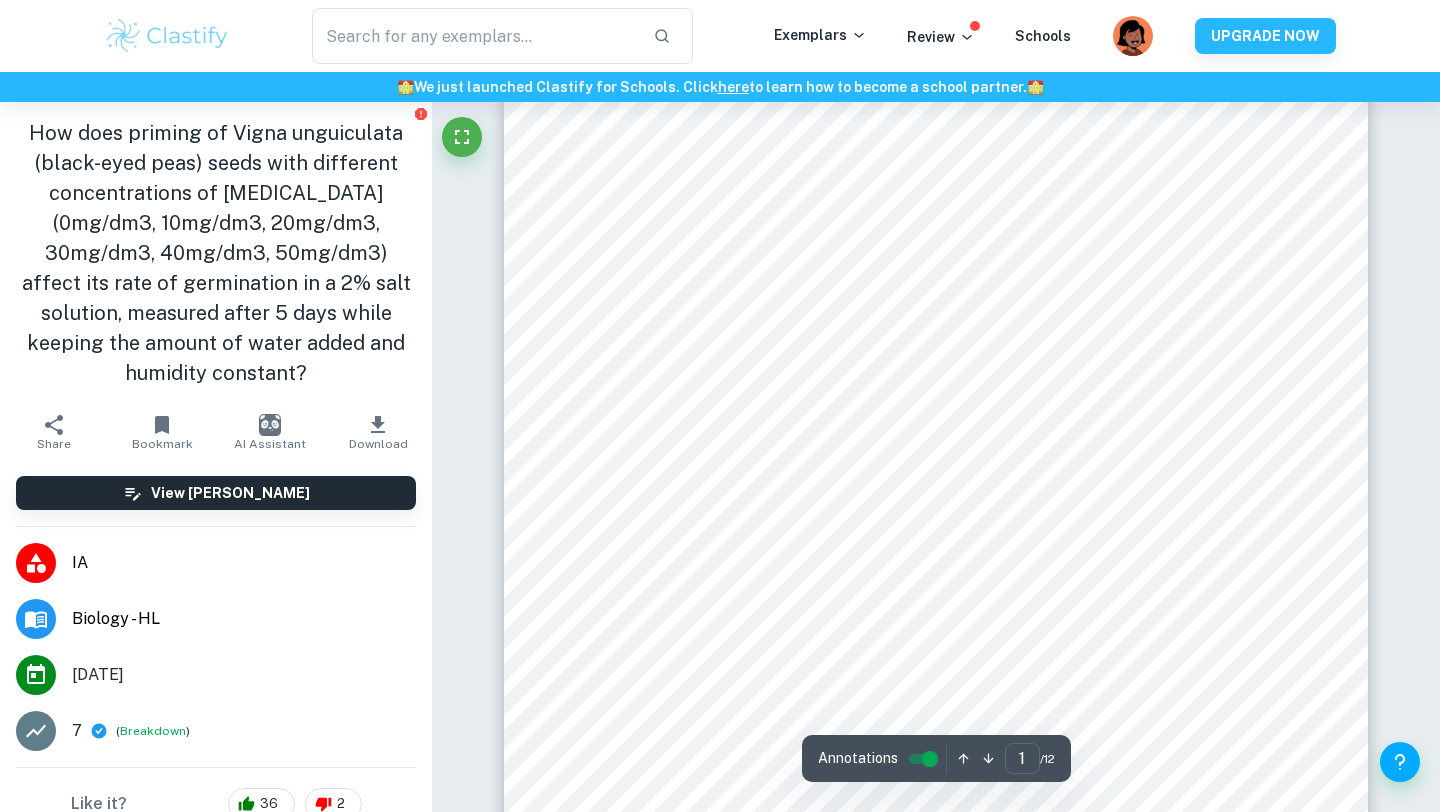 scroll, scrollTop: 351, scrollLeft: 0, axis: vertical 